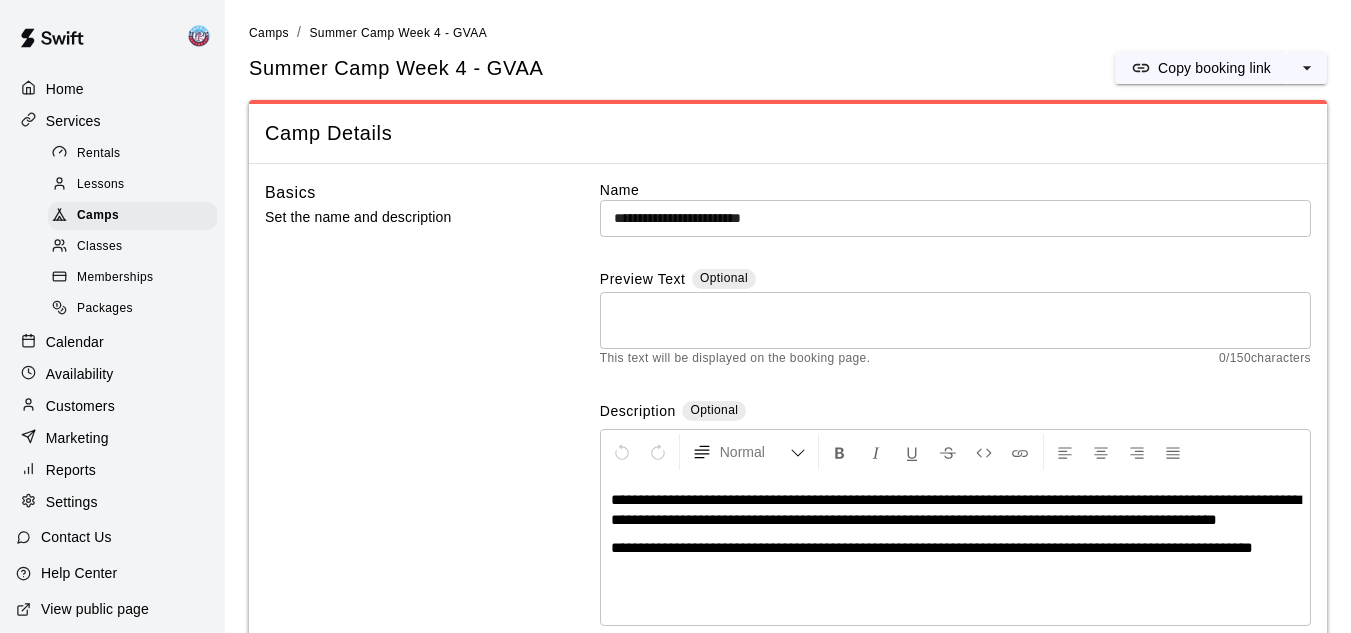 scroll, scrollTop: 0, scrollLeft: 0, axis: both 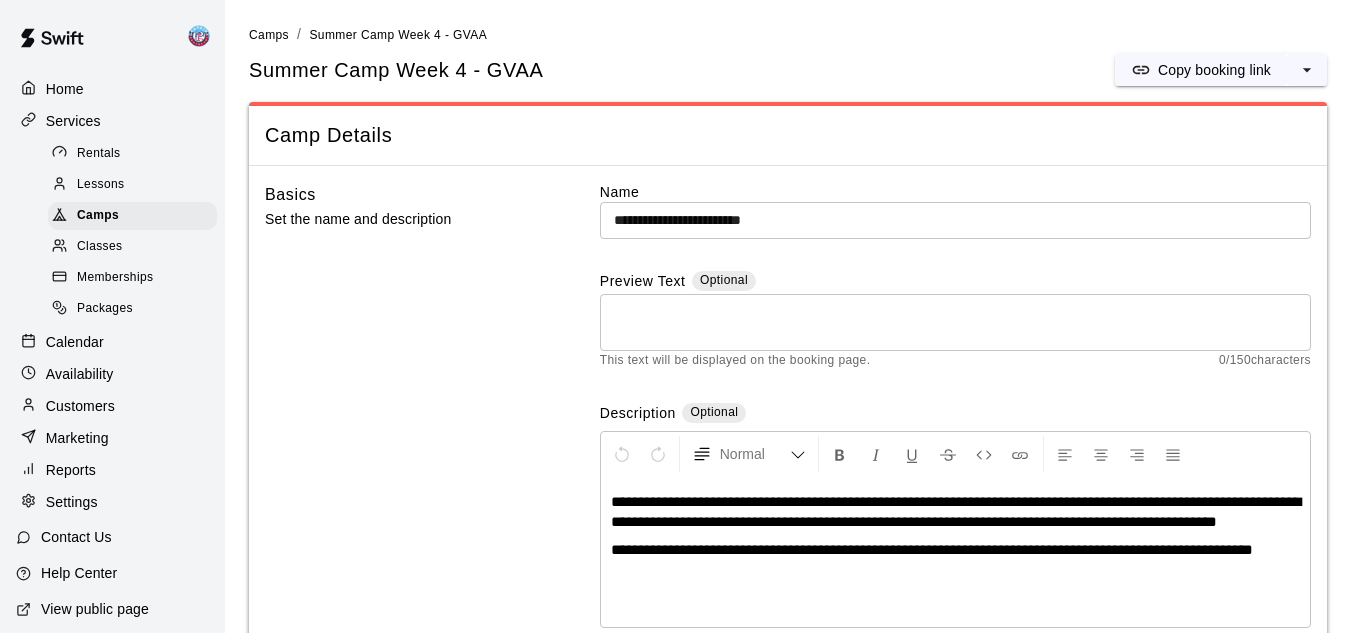 click on "Home" at bounding box center [65, 89] 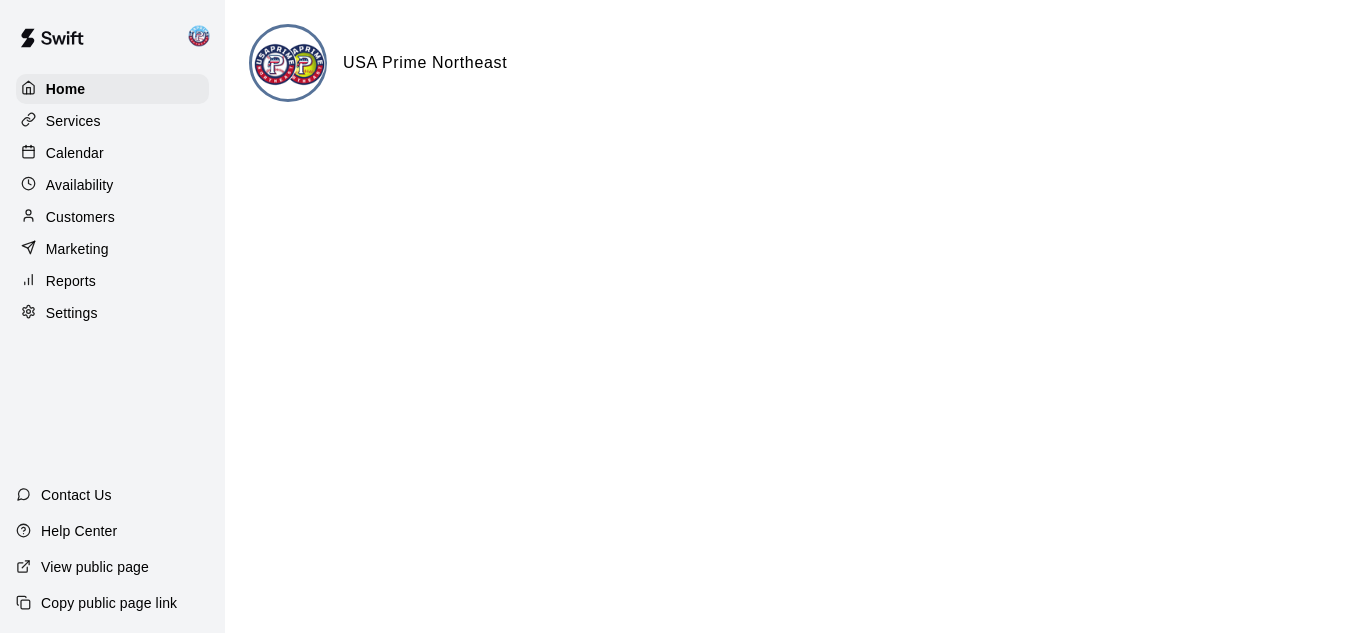 click on "Availability" at bounding box center [80, 185] 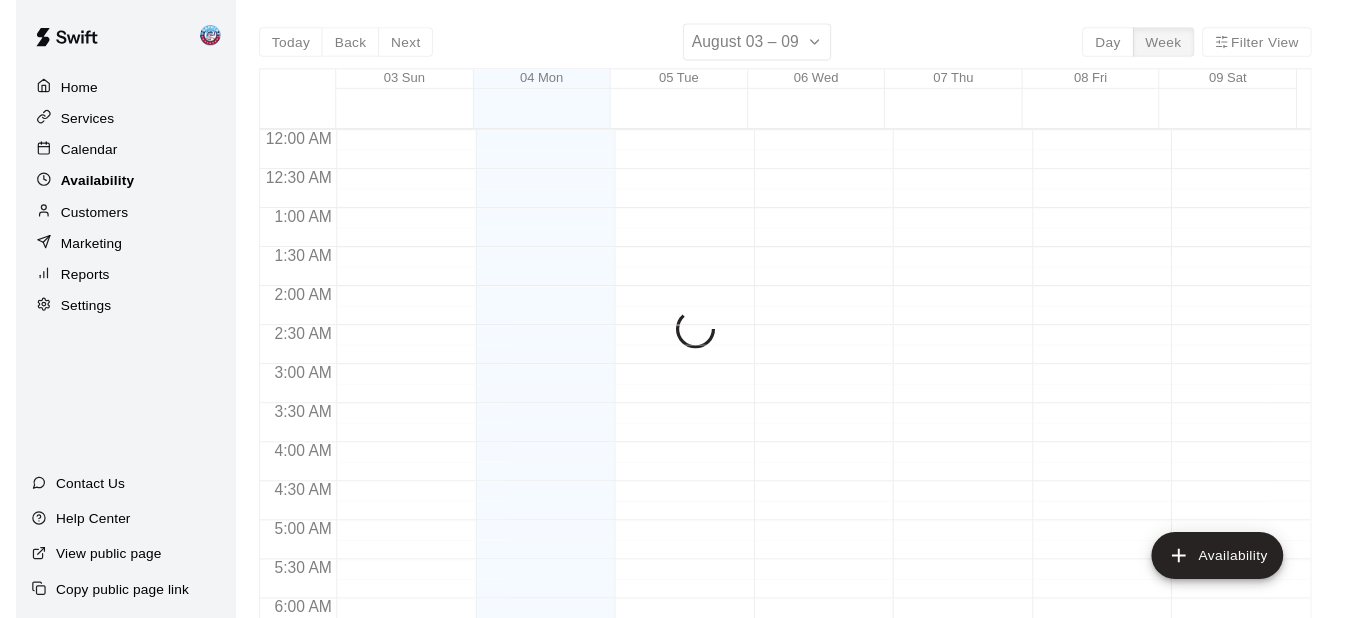 scroll, scrollTop: 1236, scrollLeft: 0, axis: vertical 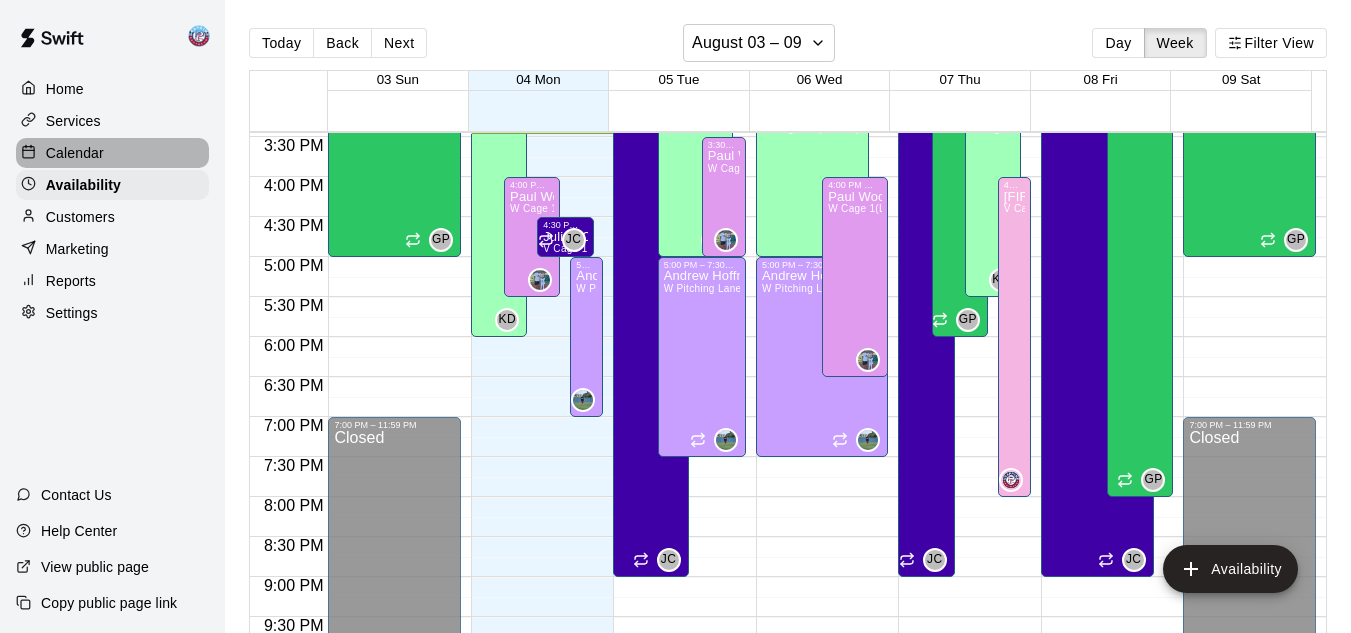 click on "Calendar" at bounding box center [112, 153] 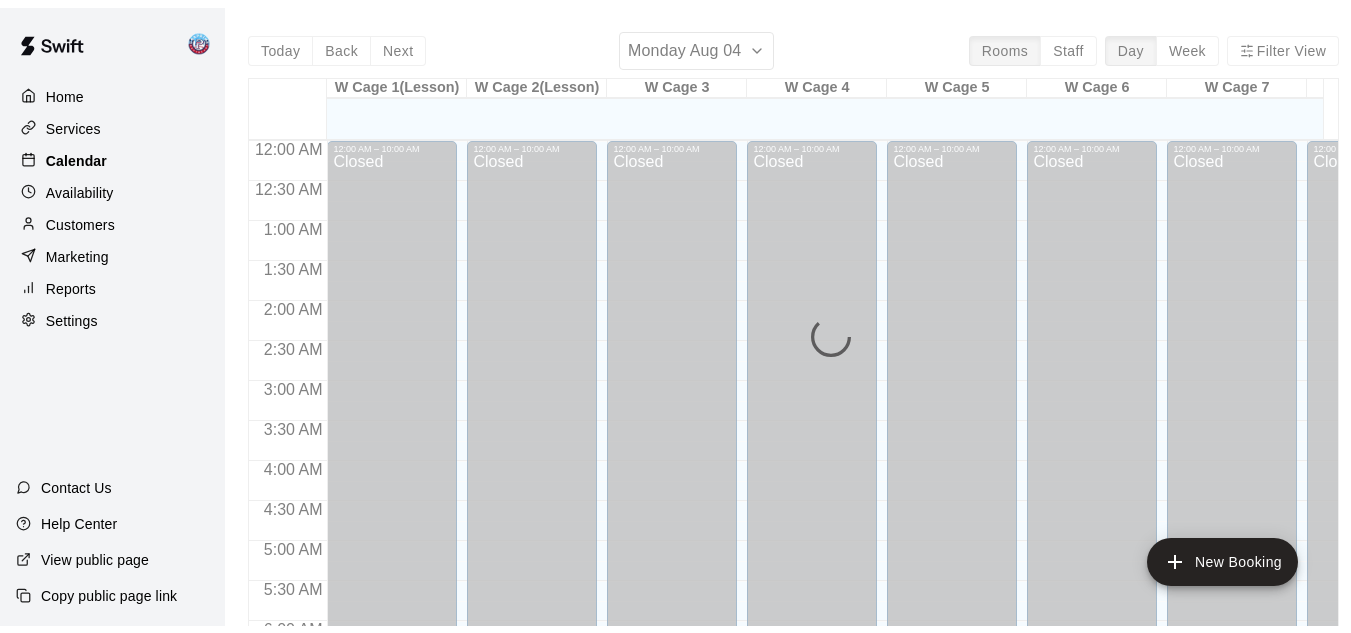scroll, scrollTop: 1236, scrollLeft: 0, axis: vertical 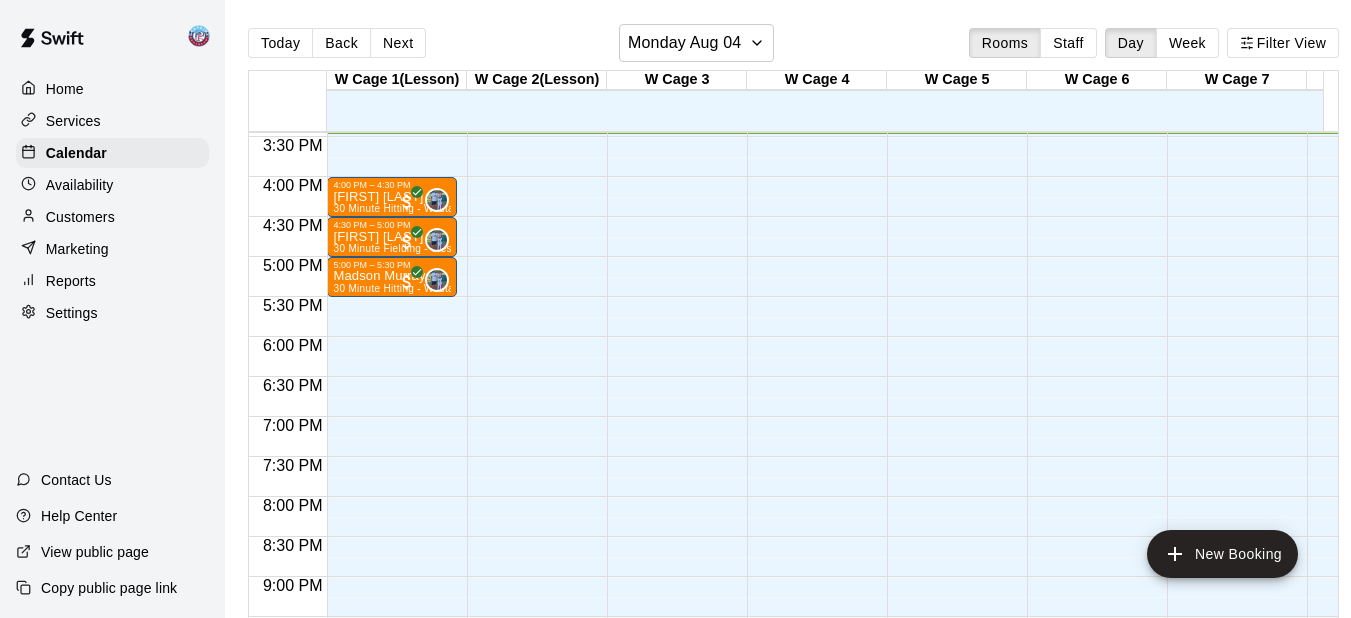 click on "Services" at bounding box center (73, 121) 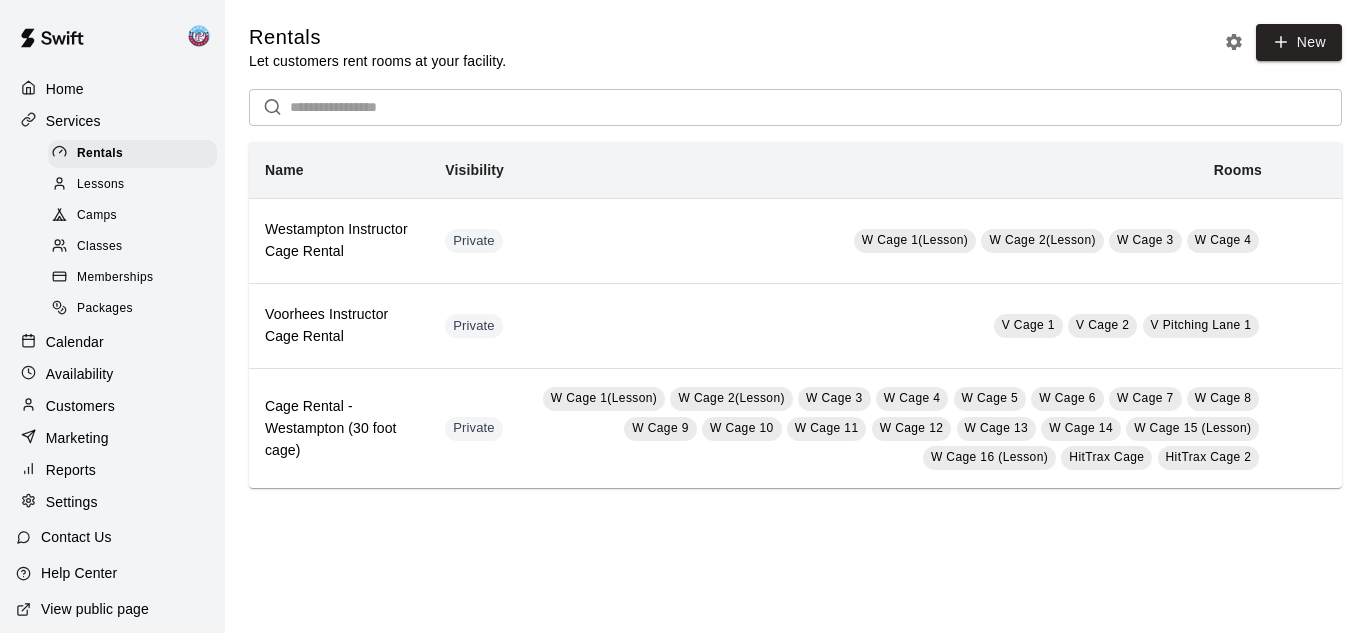 click on "Camps" at bounding box center (97, 216) 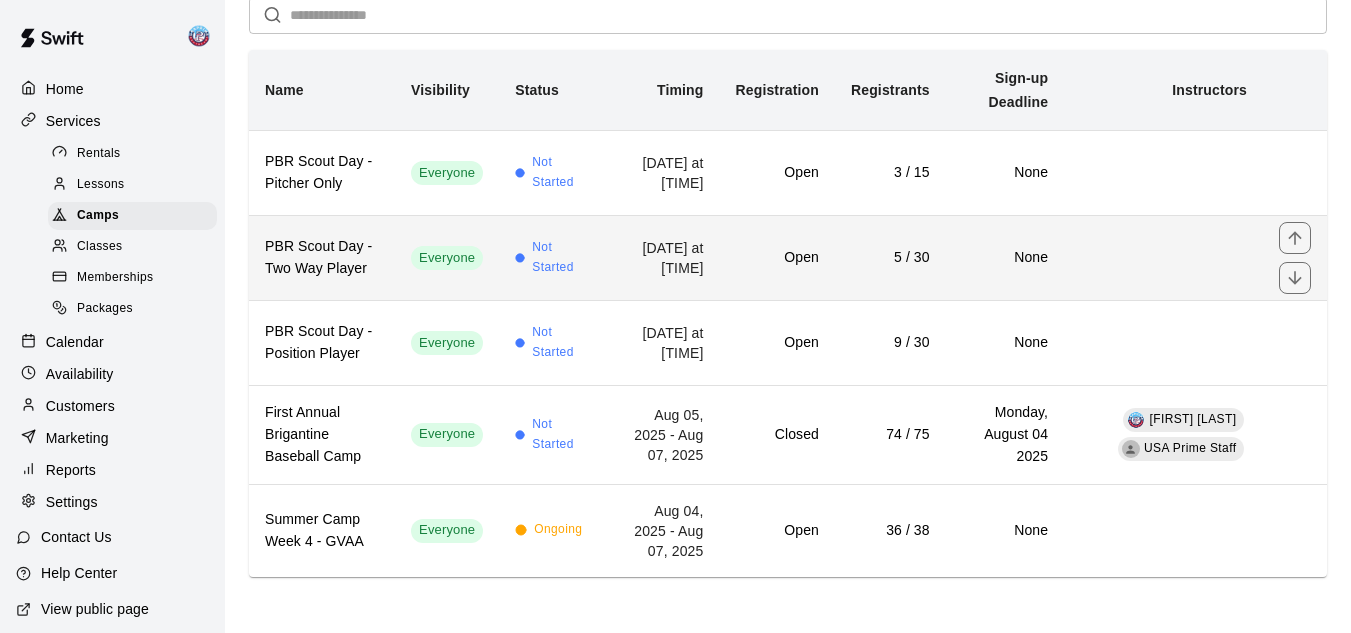 scroll, scrollTop: 178, scrollLeft: 0, axis: vertical 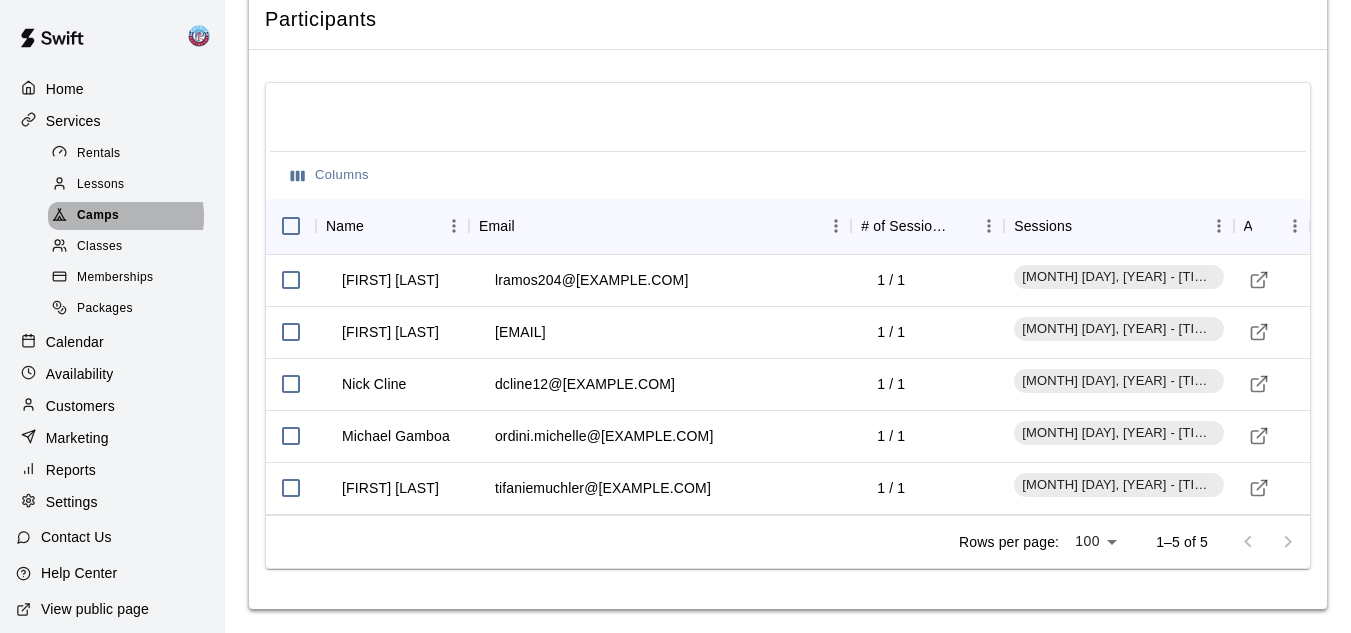 click on "Camps" at bounding box center (98, 216) 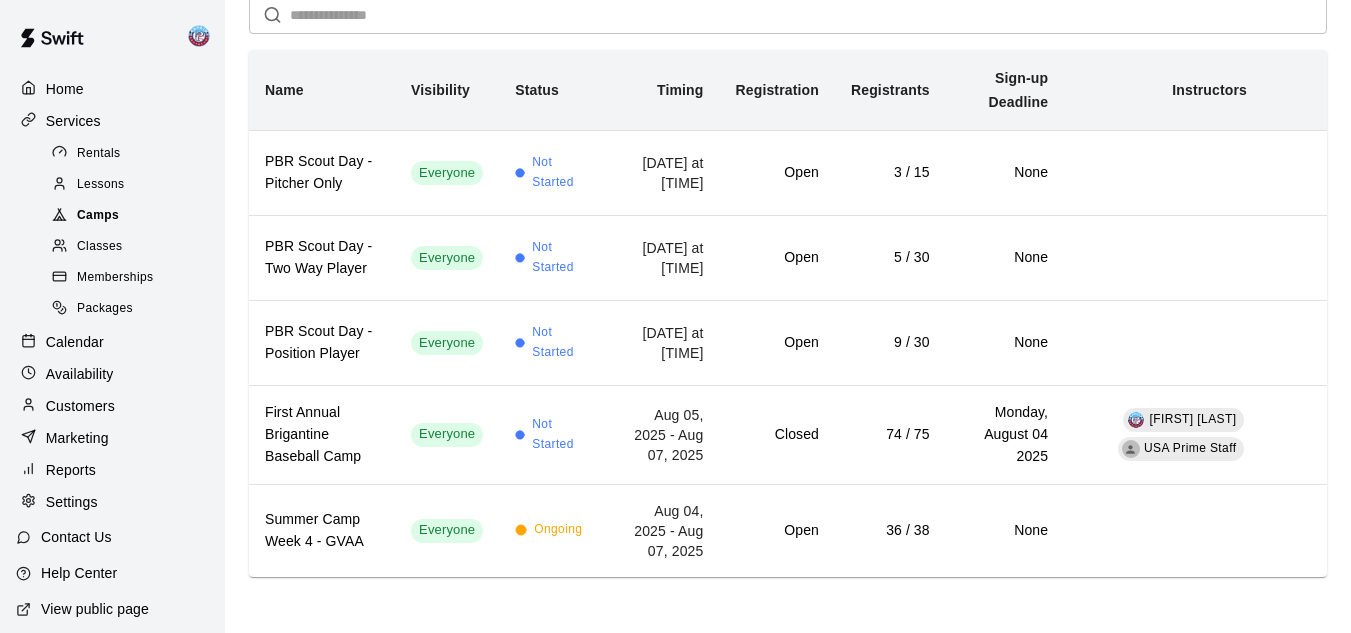 scroll, scrollTop: 0, scrollLeft: 0, axis: both 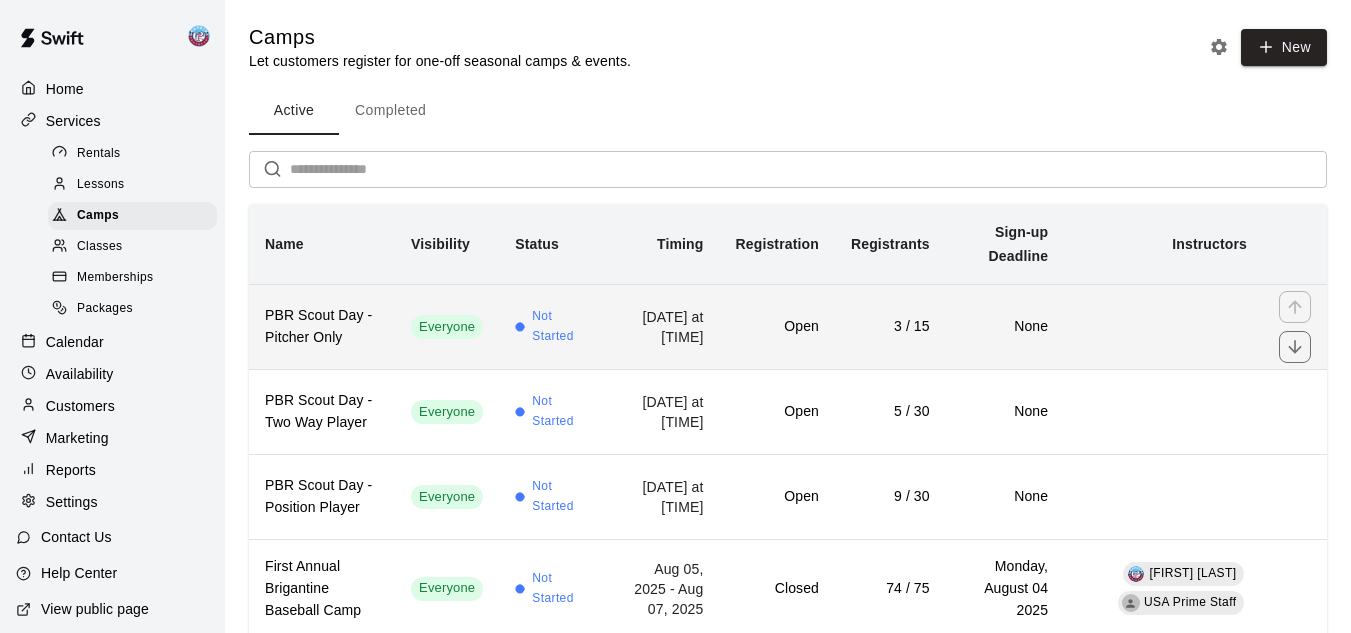 click on "Open" at bounding box center (776, 327) 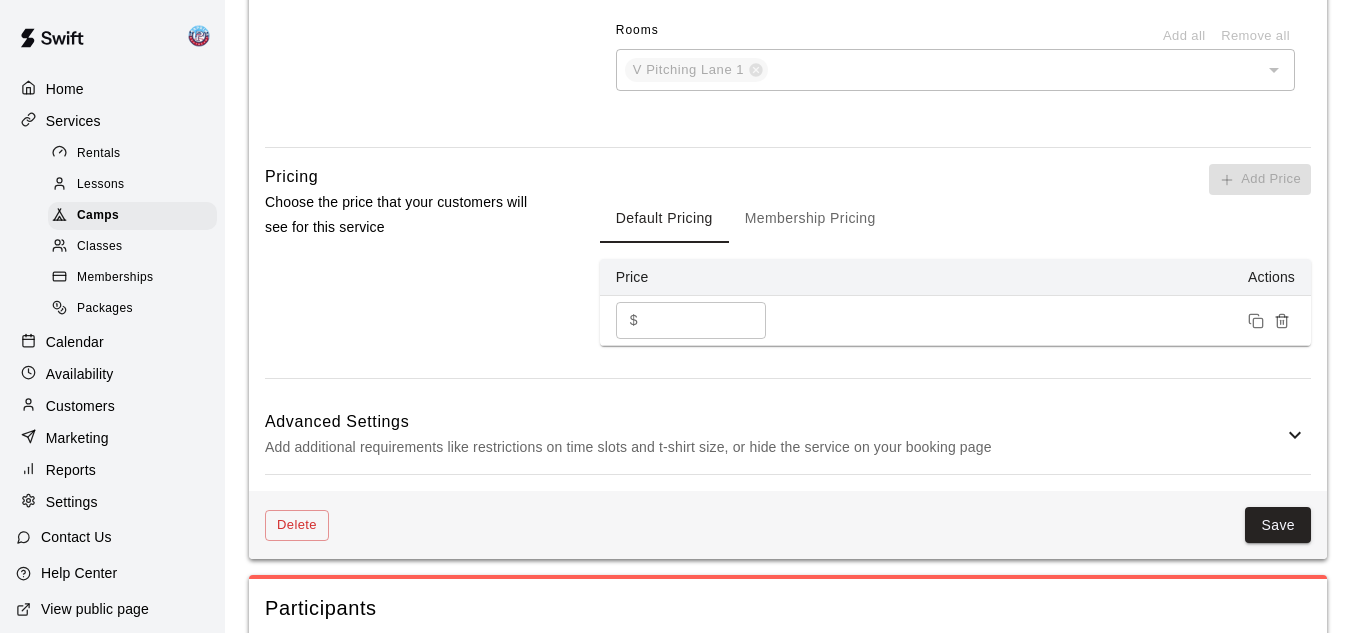 scroll, scrollTop: 1699, scrollLeft: 0, axis: vertical 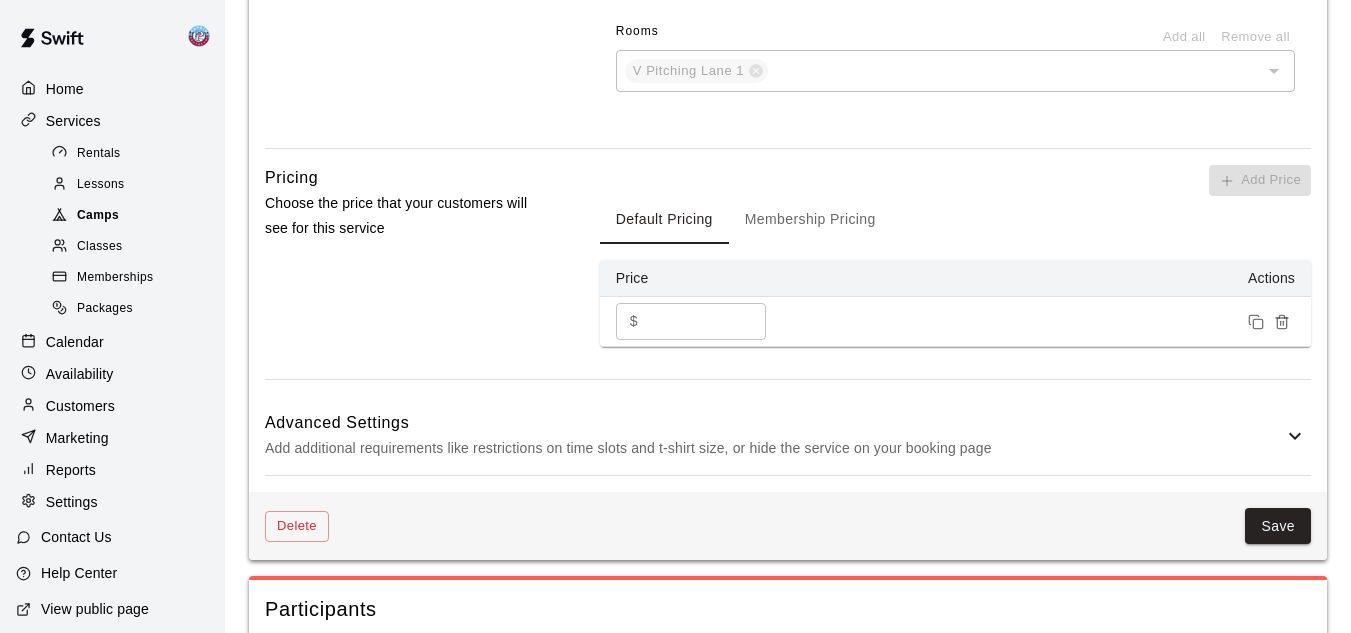 click at bounding box center [64, 216] 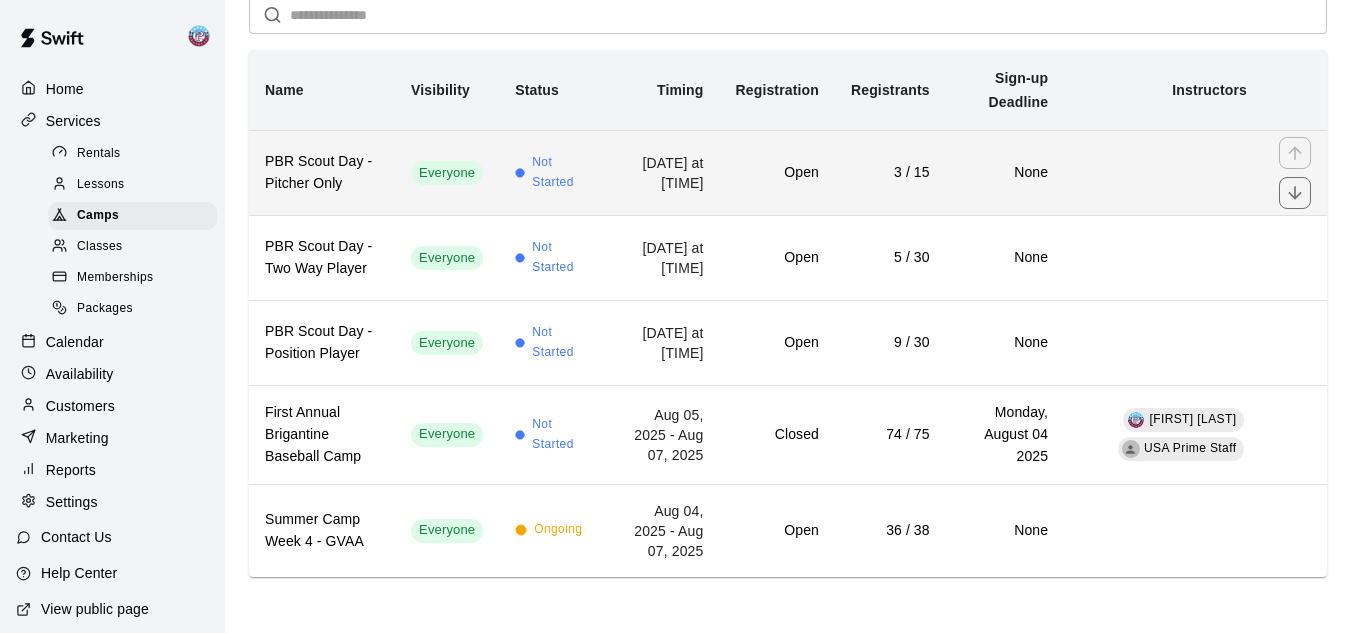 scroll, scrollTop: 178, scrollLeft: 0, axis: vertical 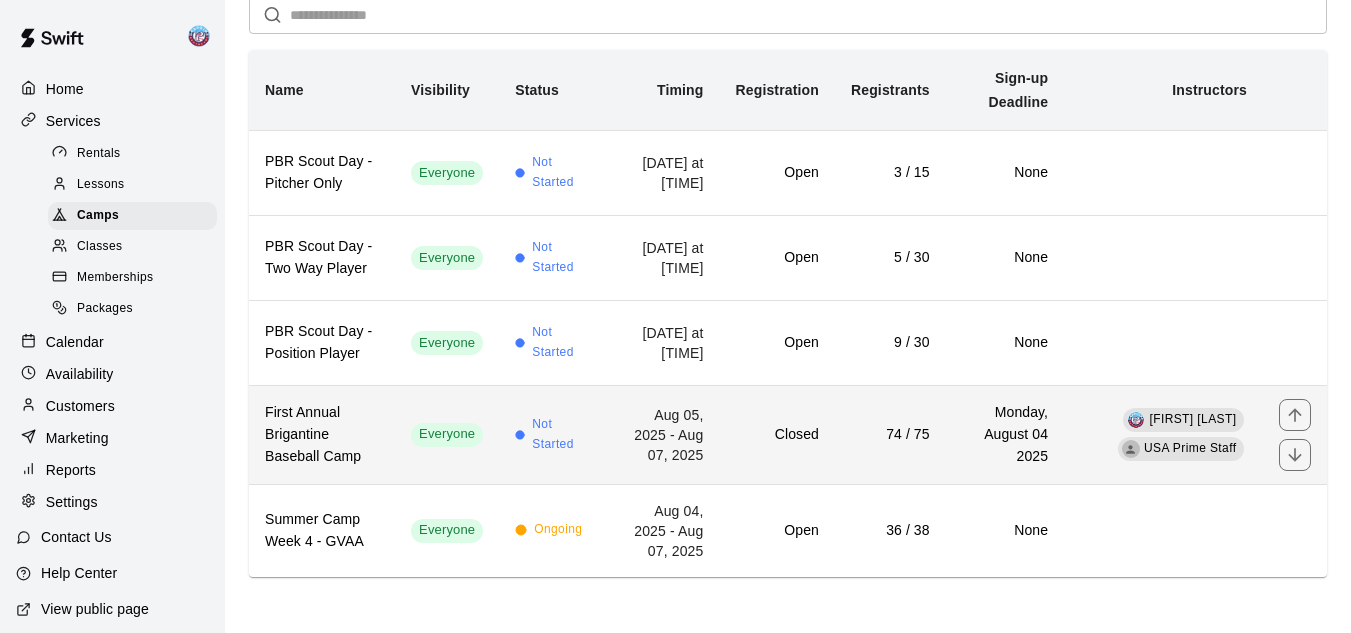 click on "Closed" at bounding box center (776, 434) 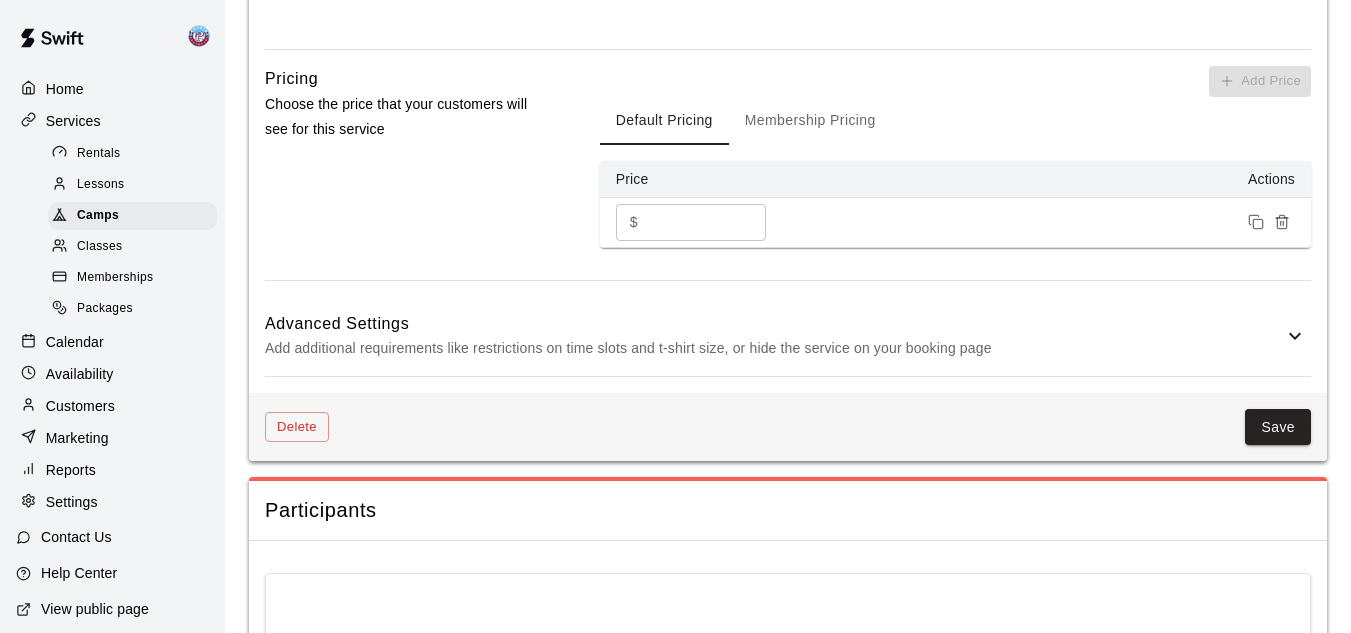 scroll, scrollTop: 1976, scrollLeft: 0, axis: vertical 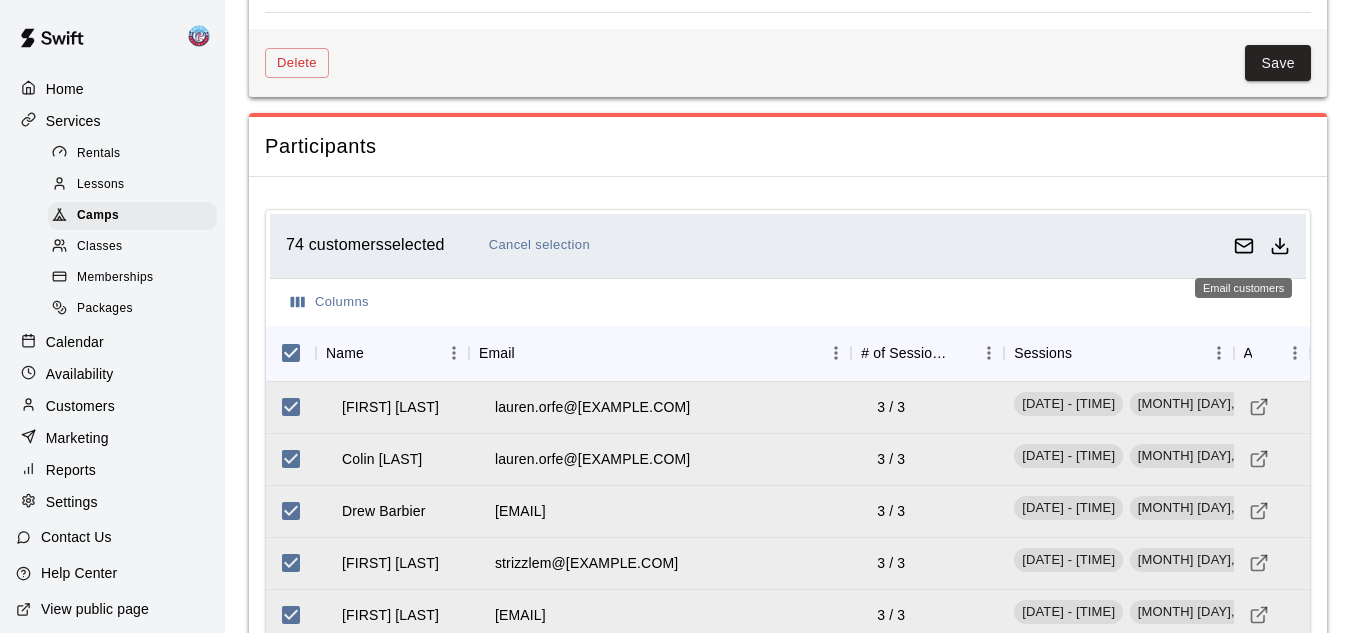 click 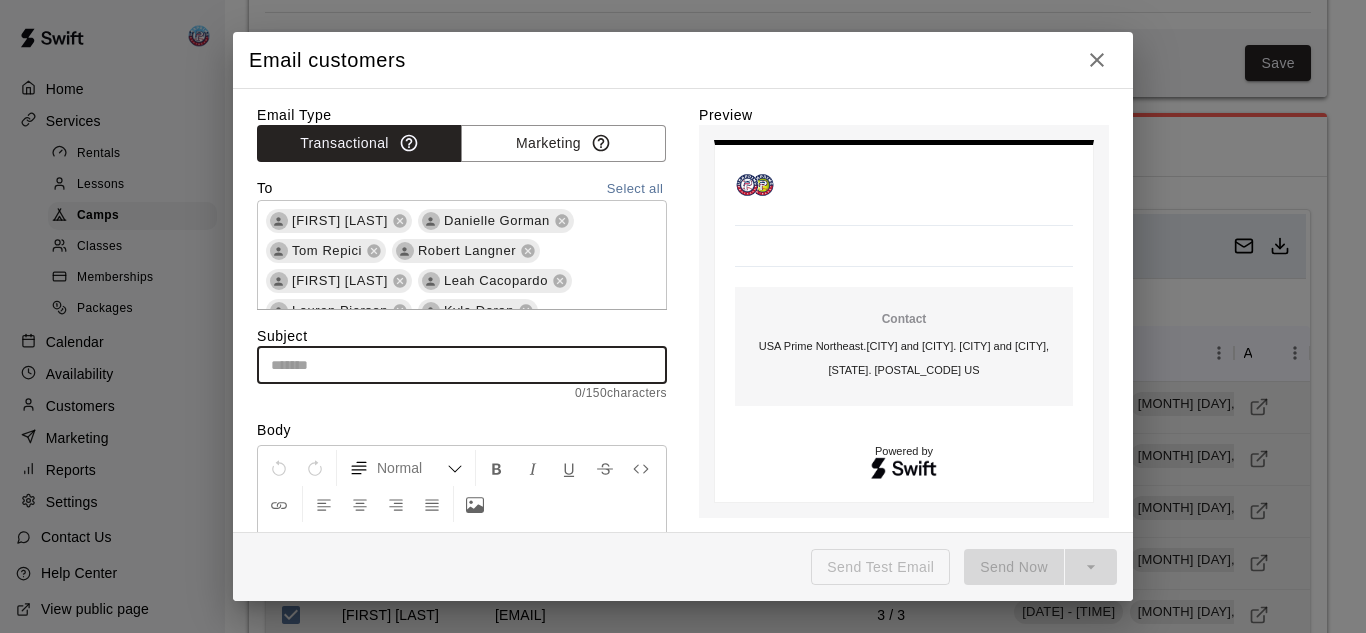 click at bounding box center [462, 365] 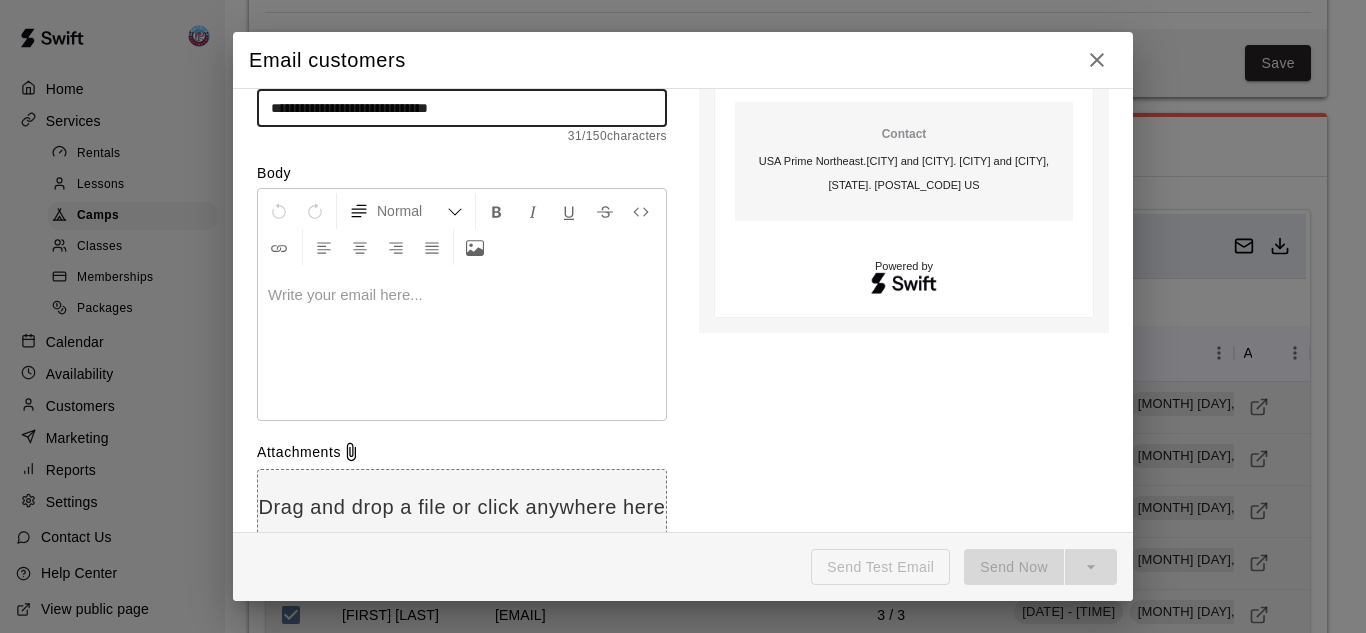 scroll, scrollTop: 260, scrollLeft: 0, axis: vertical 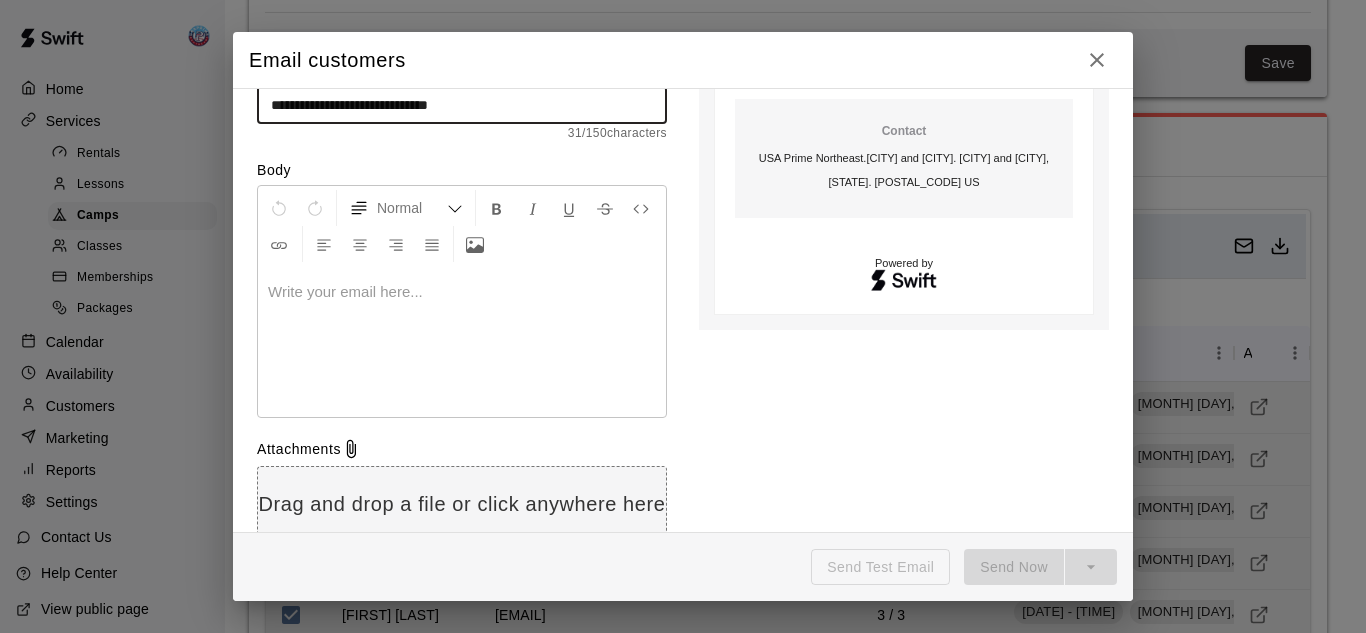 type on "**********" 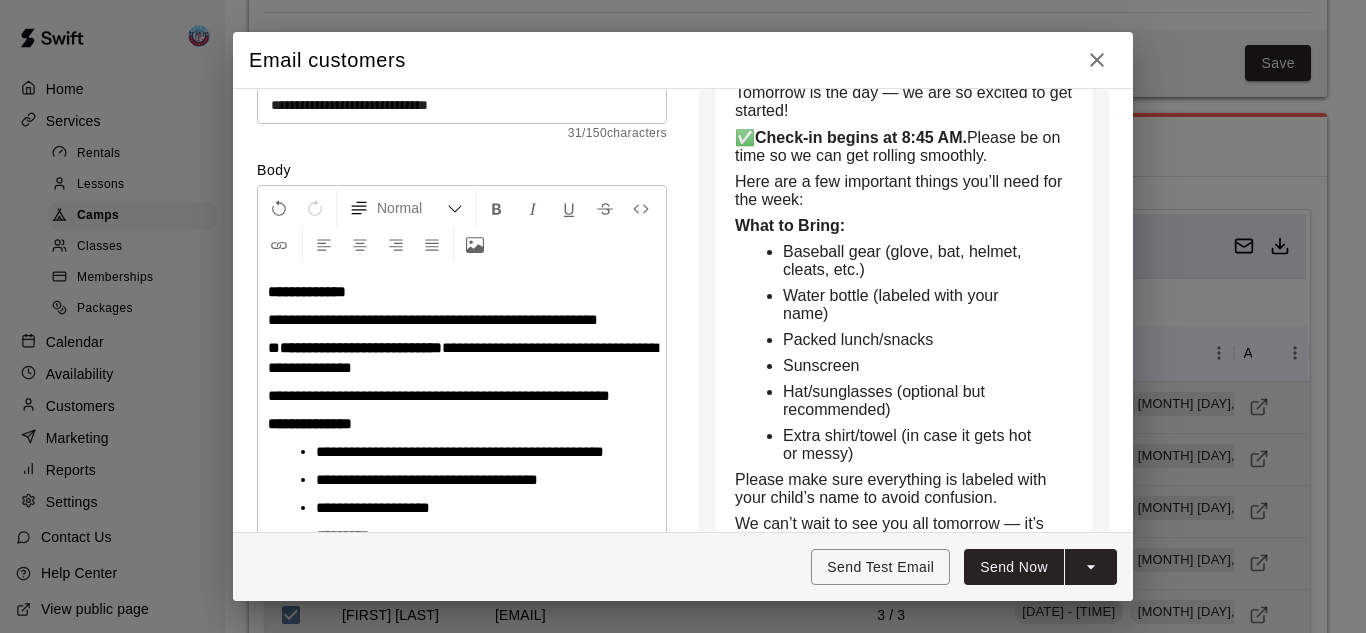 scroll, scrollTop: 453, scrollLeft: 0, axis: vertical 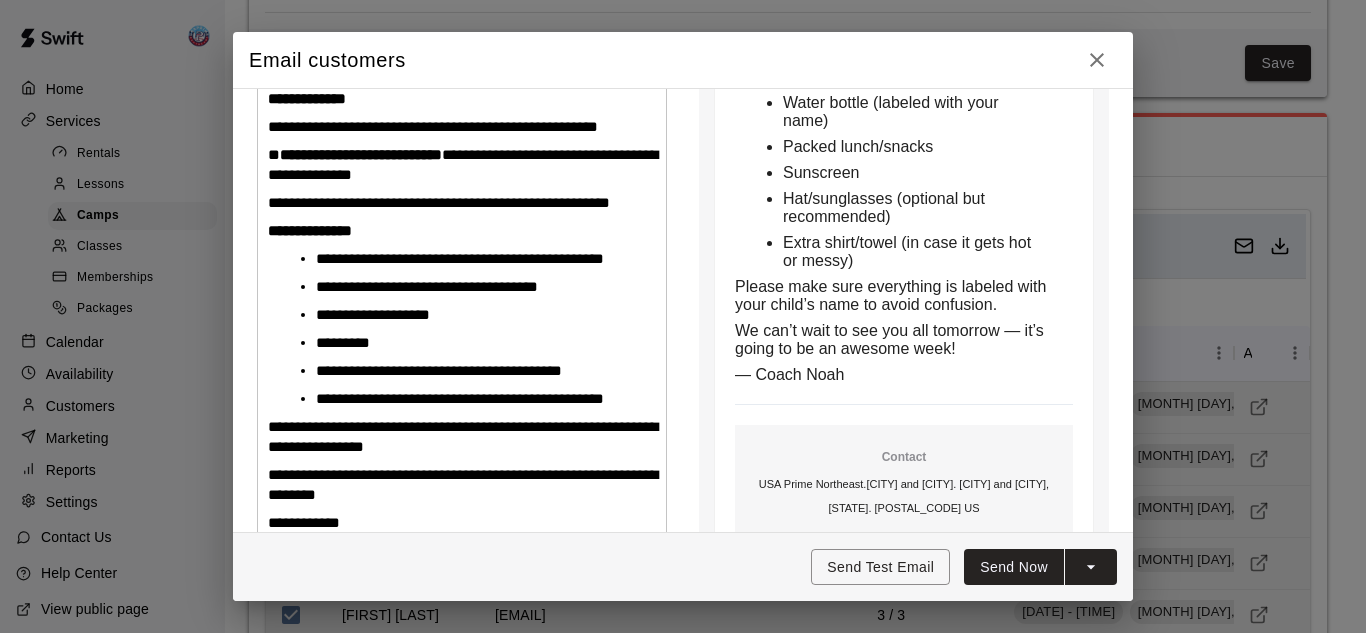 click on "**********" at bounding box center [470, 329] 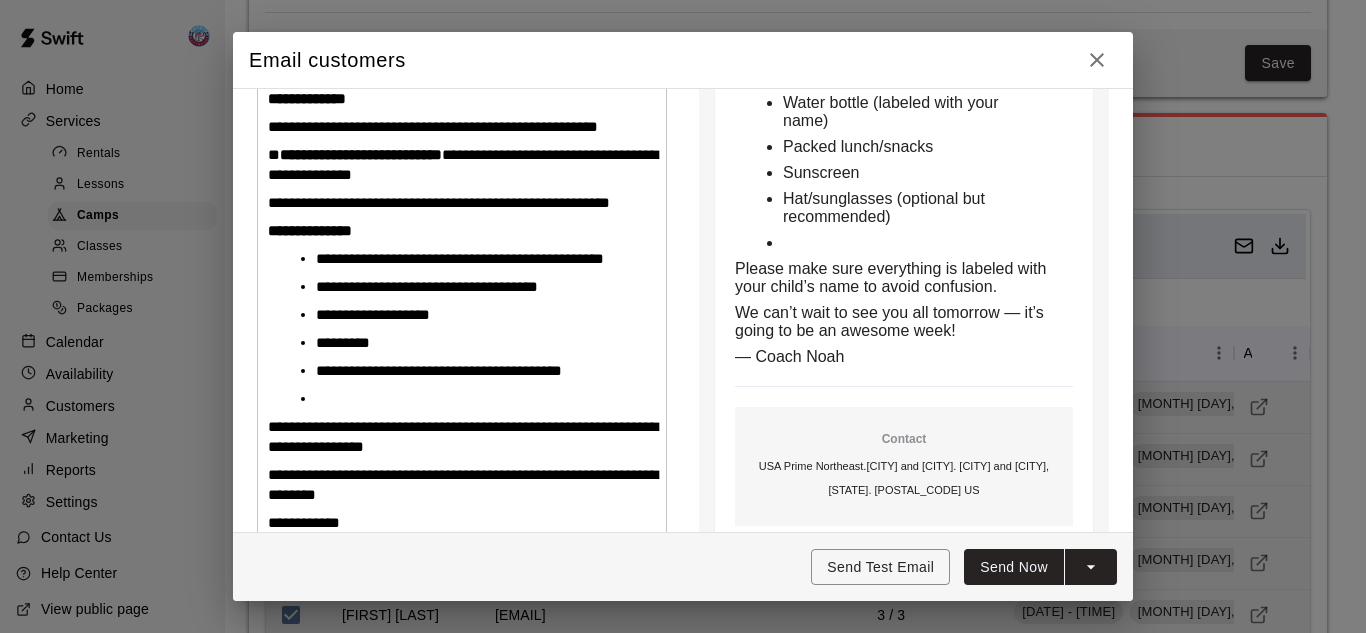click on "**********" at bounding box center (427, 286) 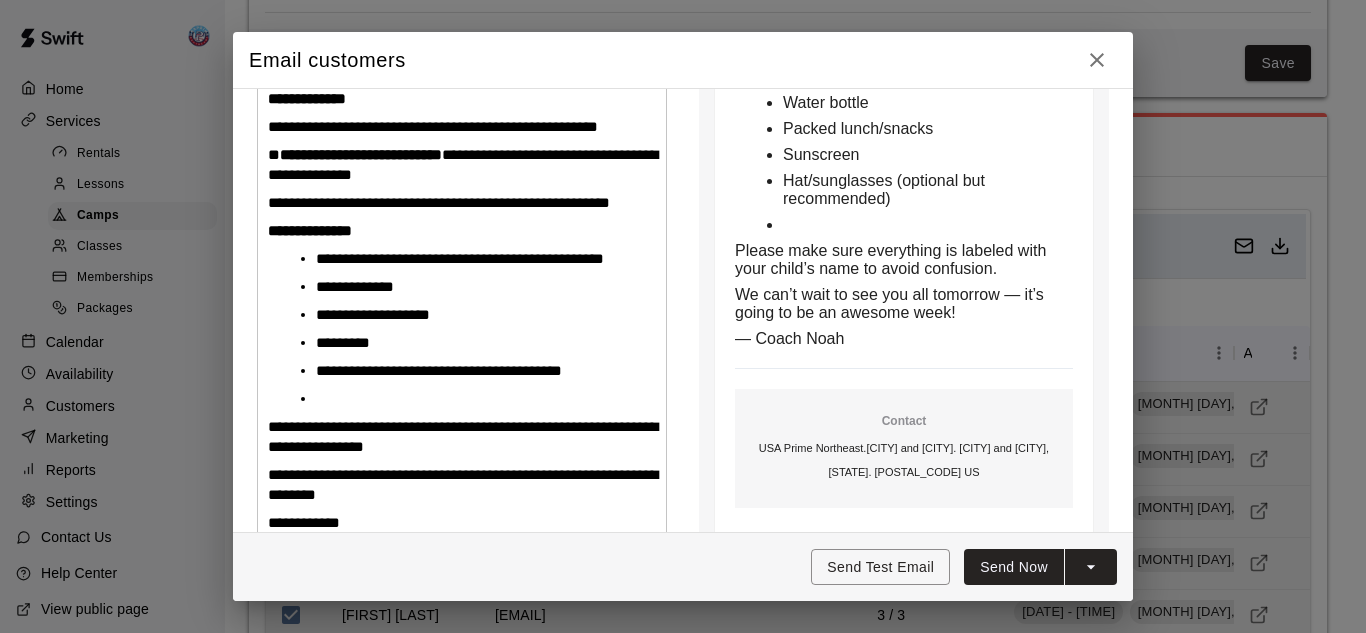 click at bounding box center [470, 399] 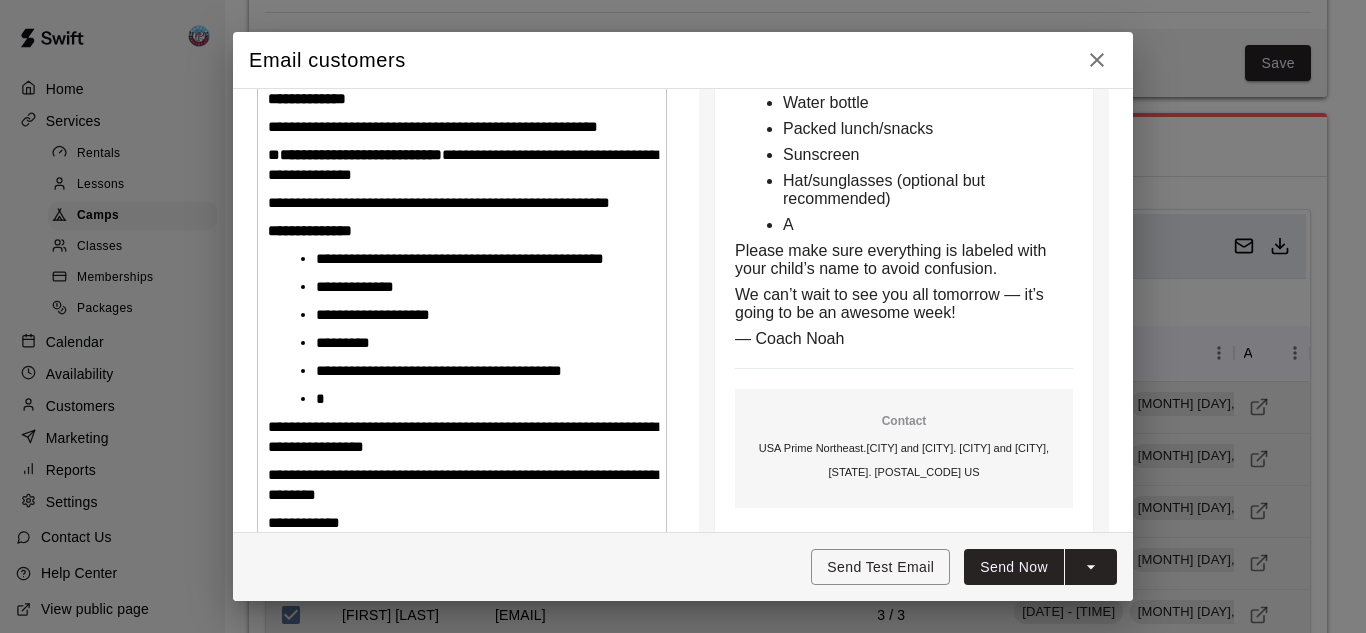 type 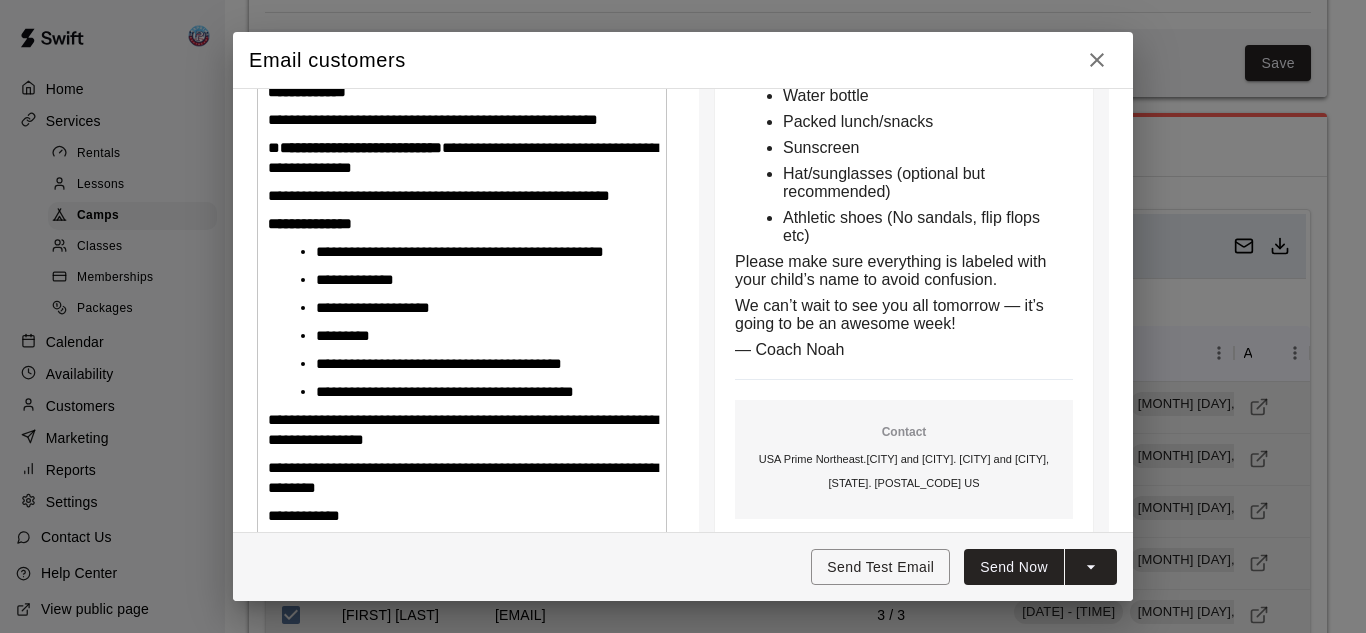 scroll, scrollTop: 461, scrollLeft: 0, axis: vertical 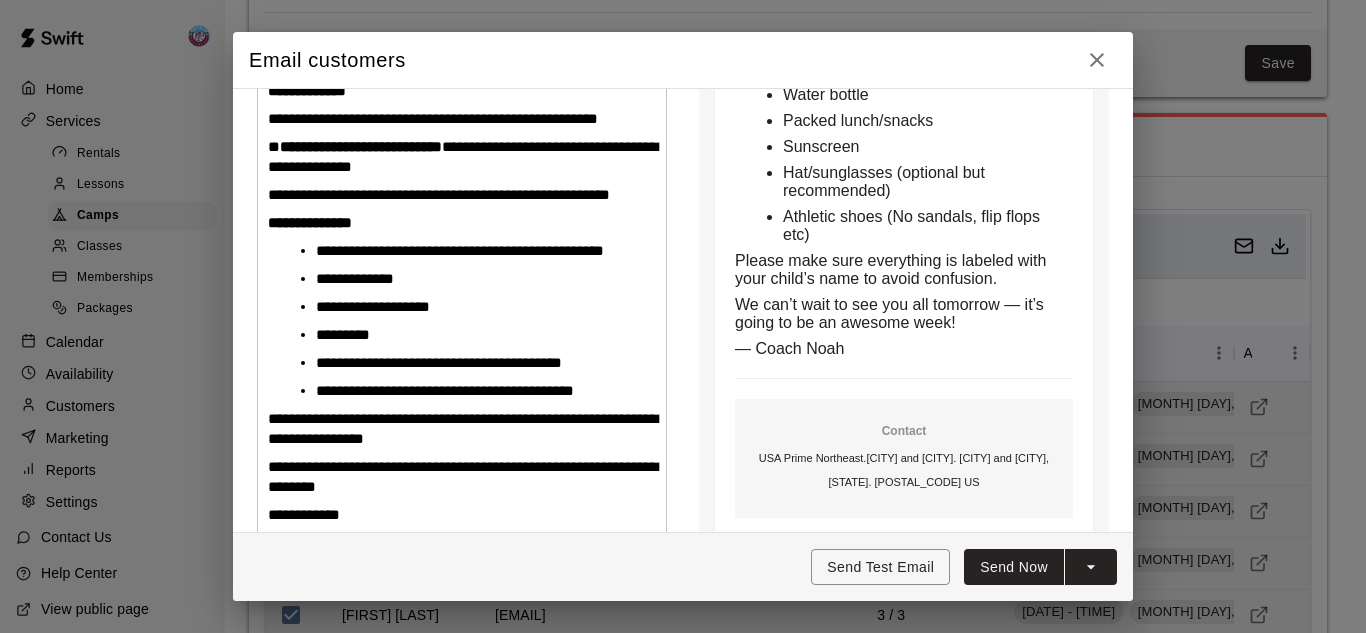 click on "**********" at bounding box center [361, 146] 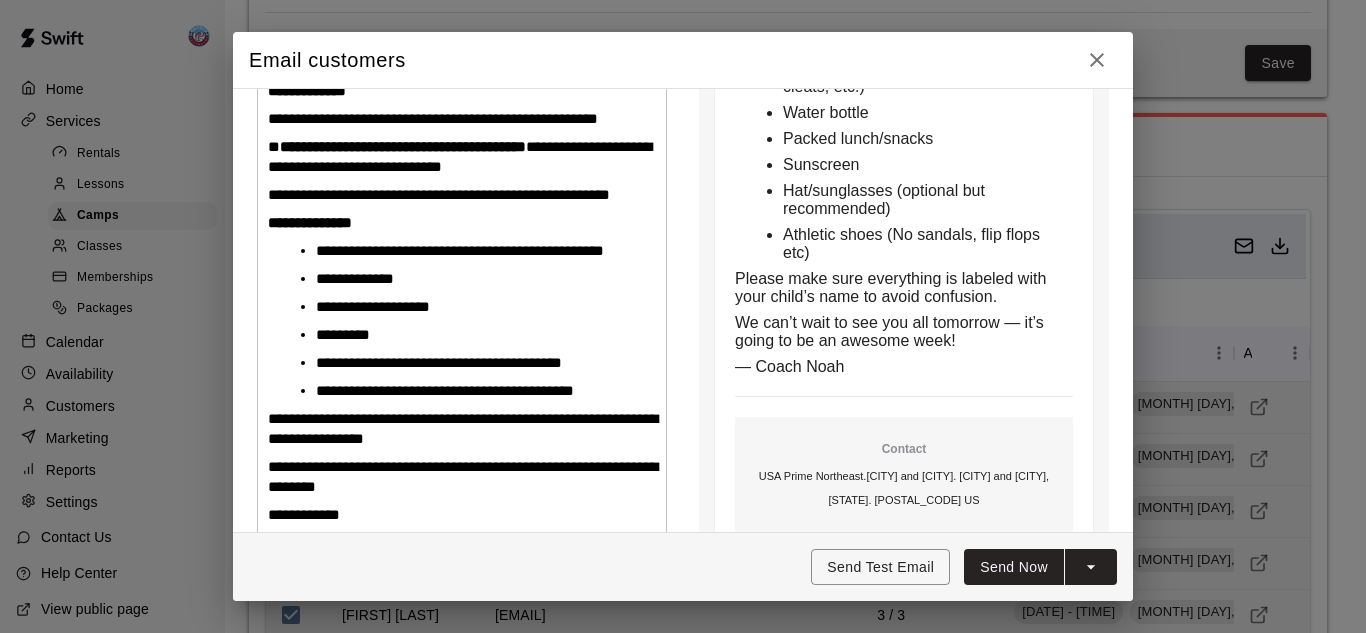 click on "**********" at bounding box center [403, 146] 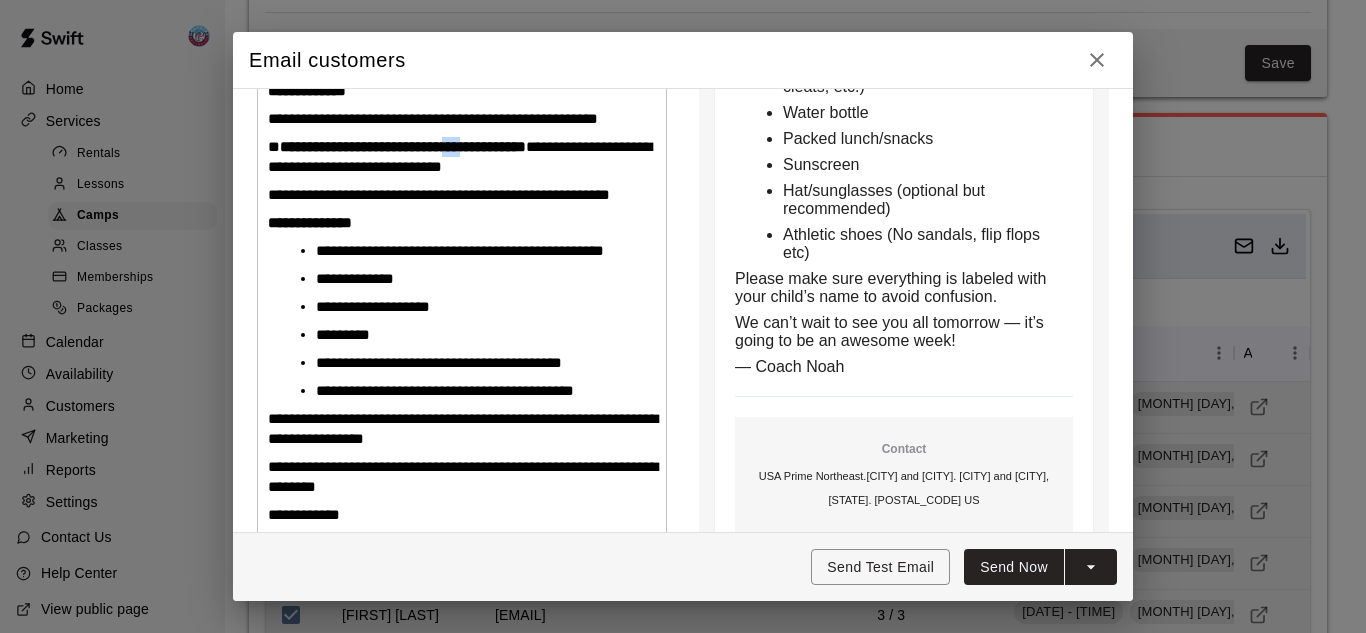 click on "**********" at bounding box center (403, 146) 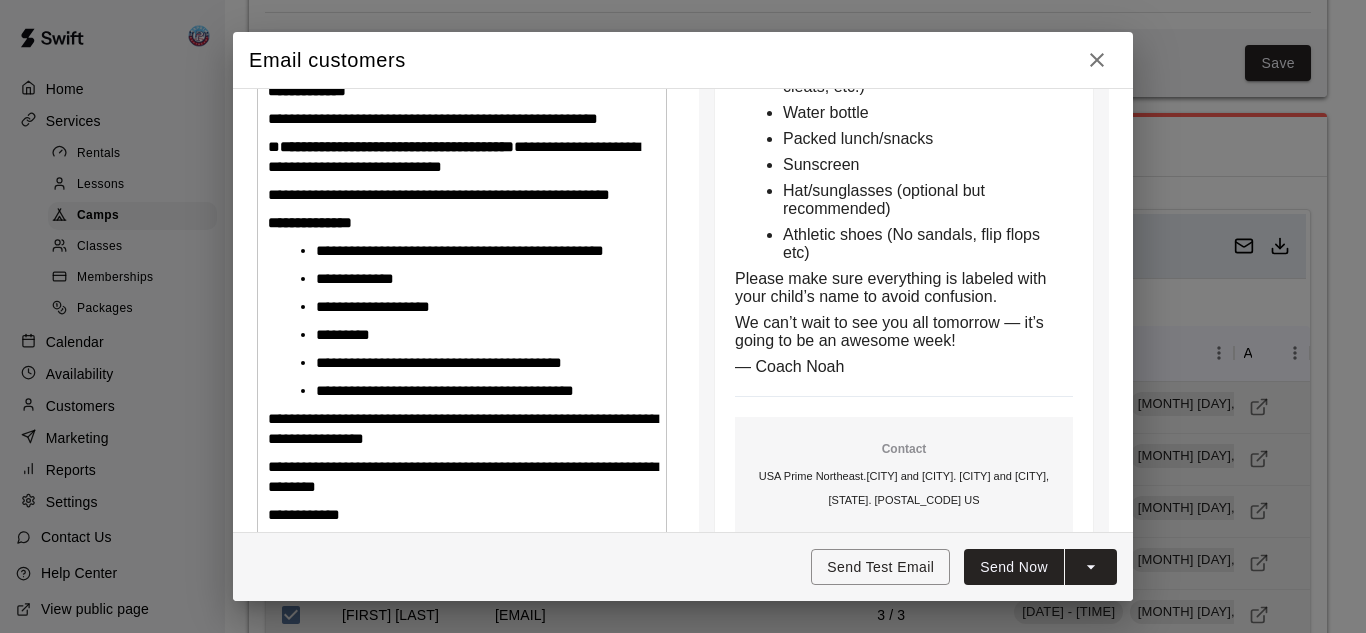 click on "**********" at bounding box center [397, 146] 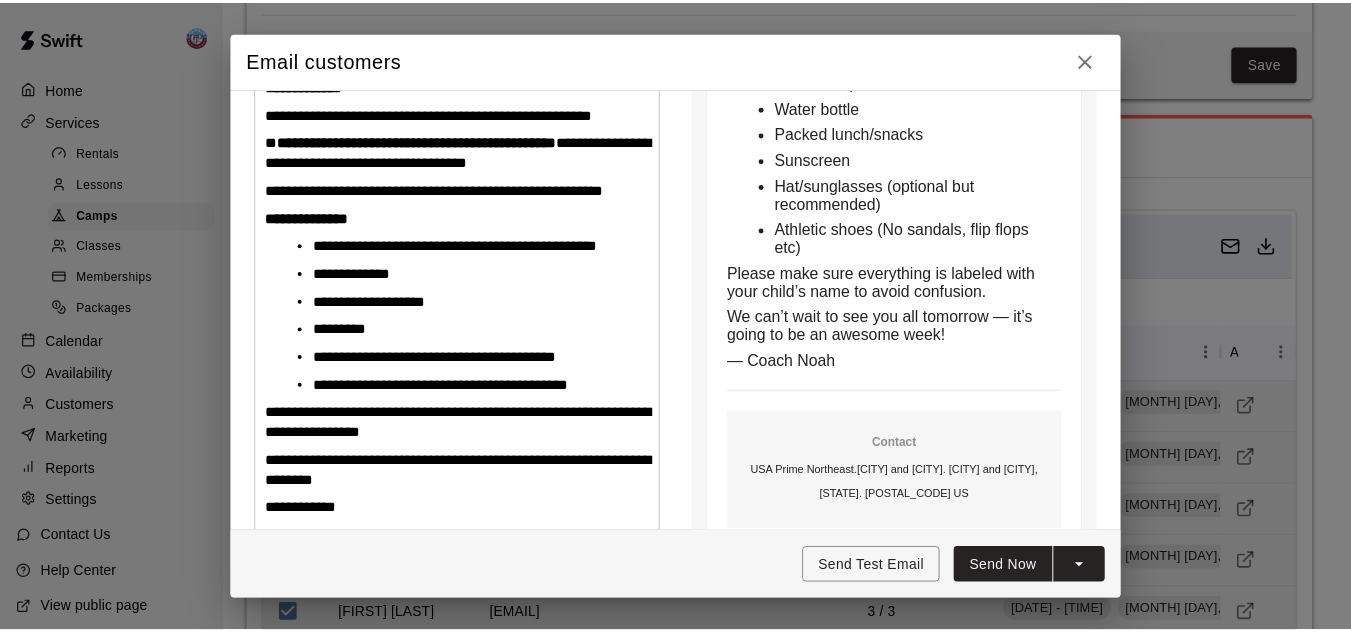 scroll, scrollTop: 575, scrollLeft: 0, axis: vertical 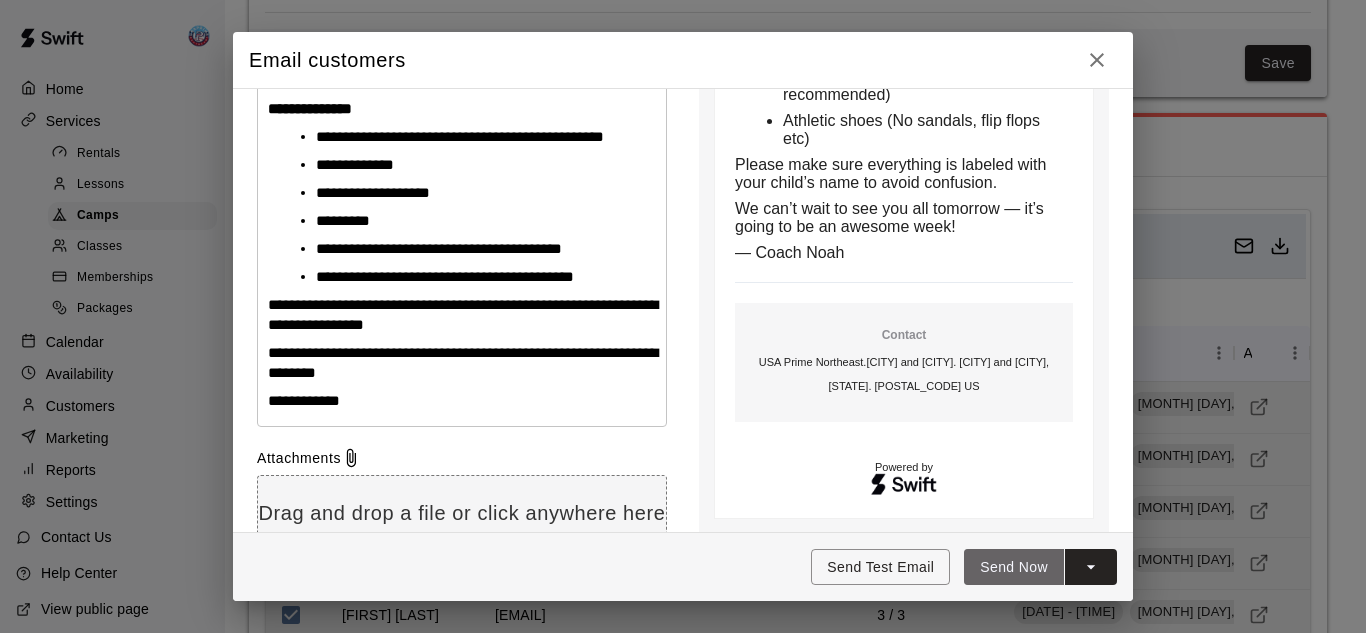 click on "Send Now" at bounding box center [1014, 567] 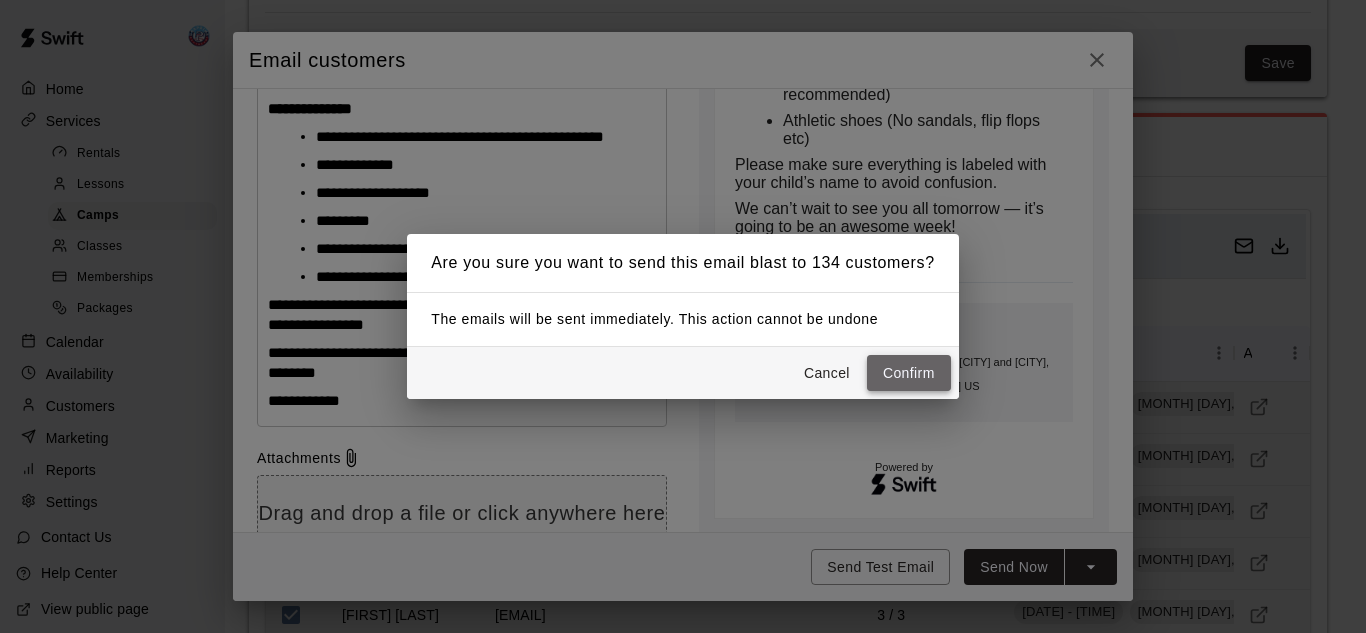click on "Confirm" at bounding box center [909, 373] 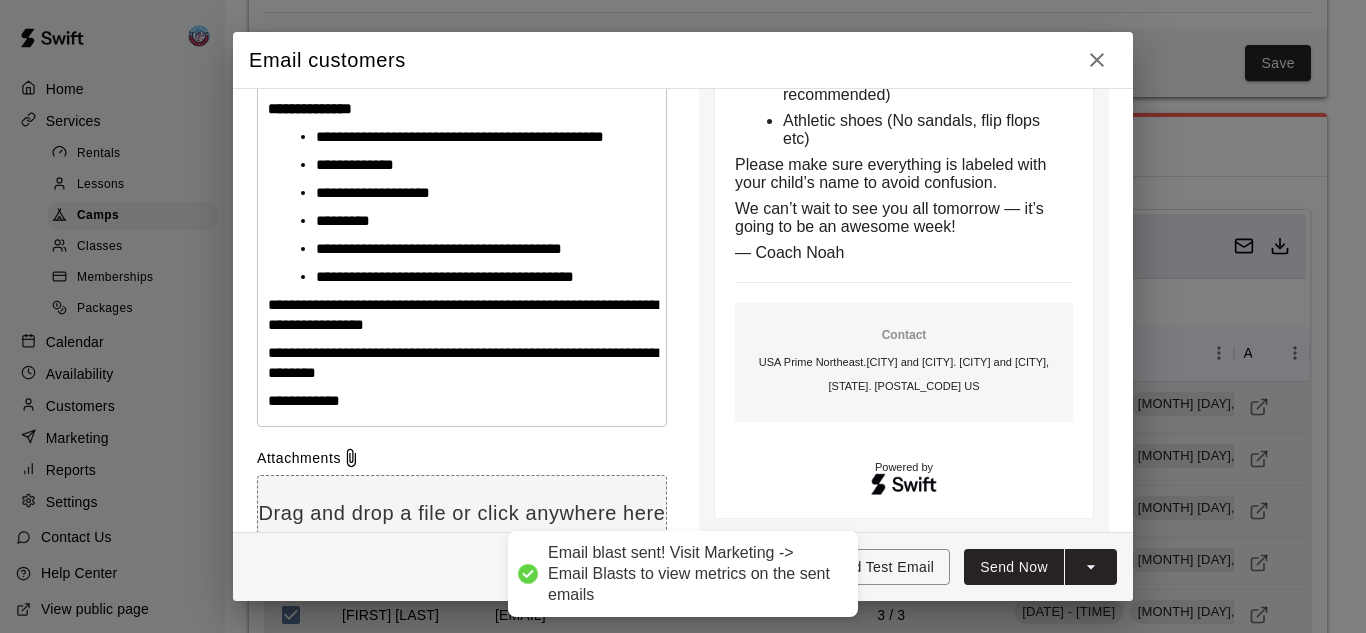 type 